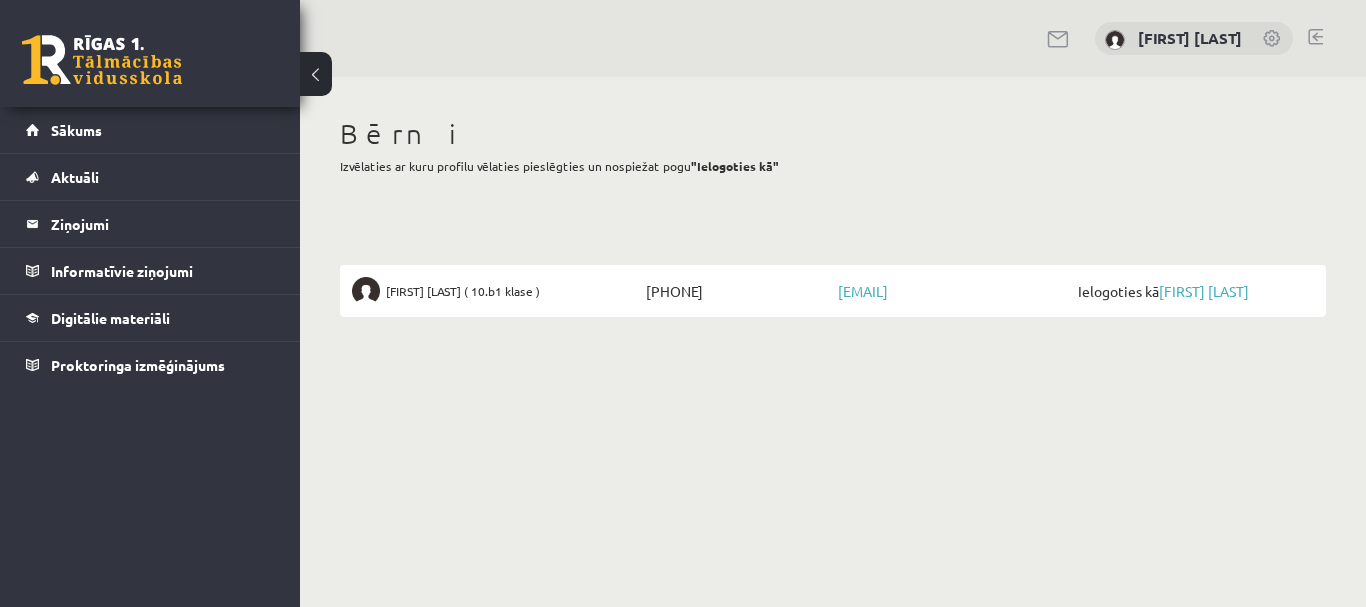 scroll, scrollTop: 0, scrollLeft: 0, axis: both 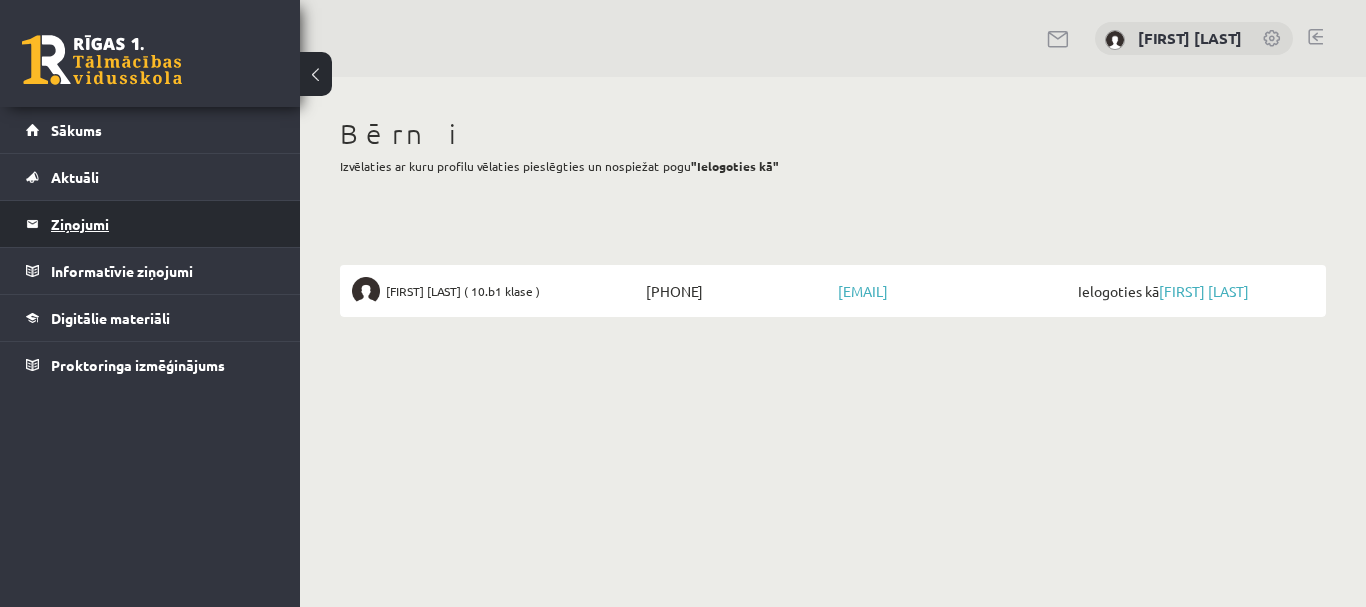 click on "Ziņojumi
0" at bounding box center (163, 224) 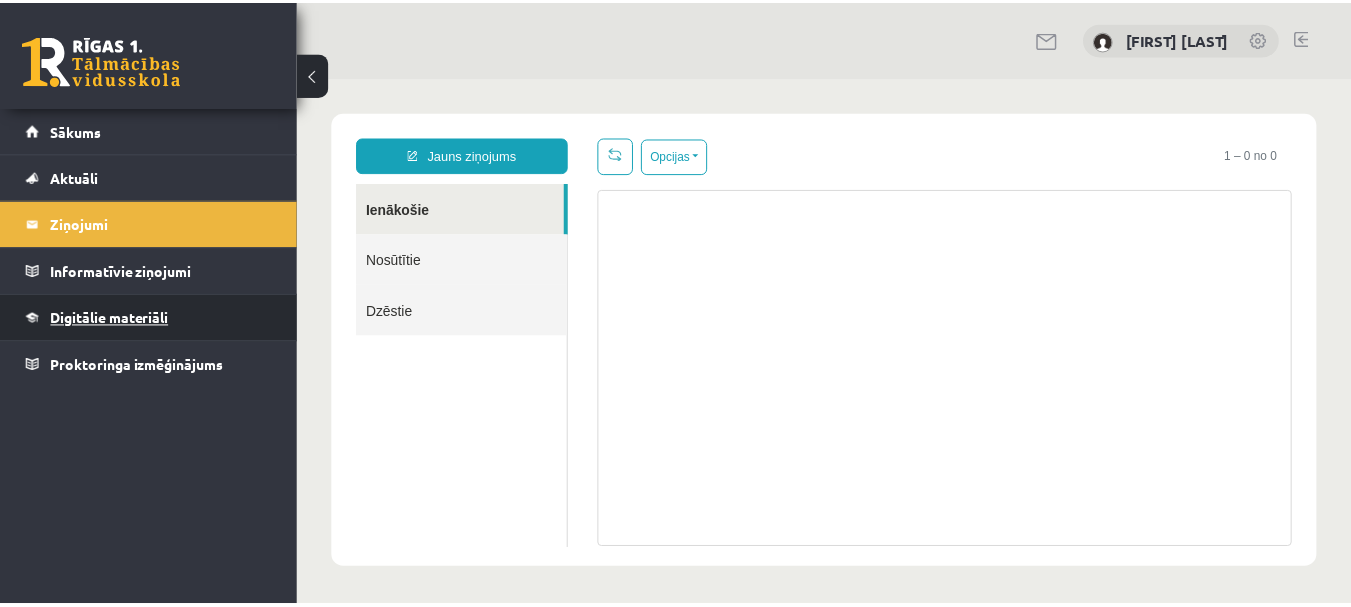 scroll, scrollTop: 0, scrollLeft: 0, axis: both 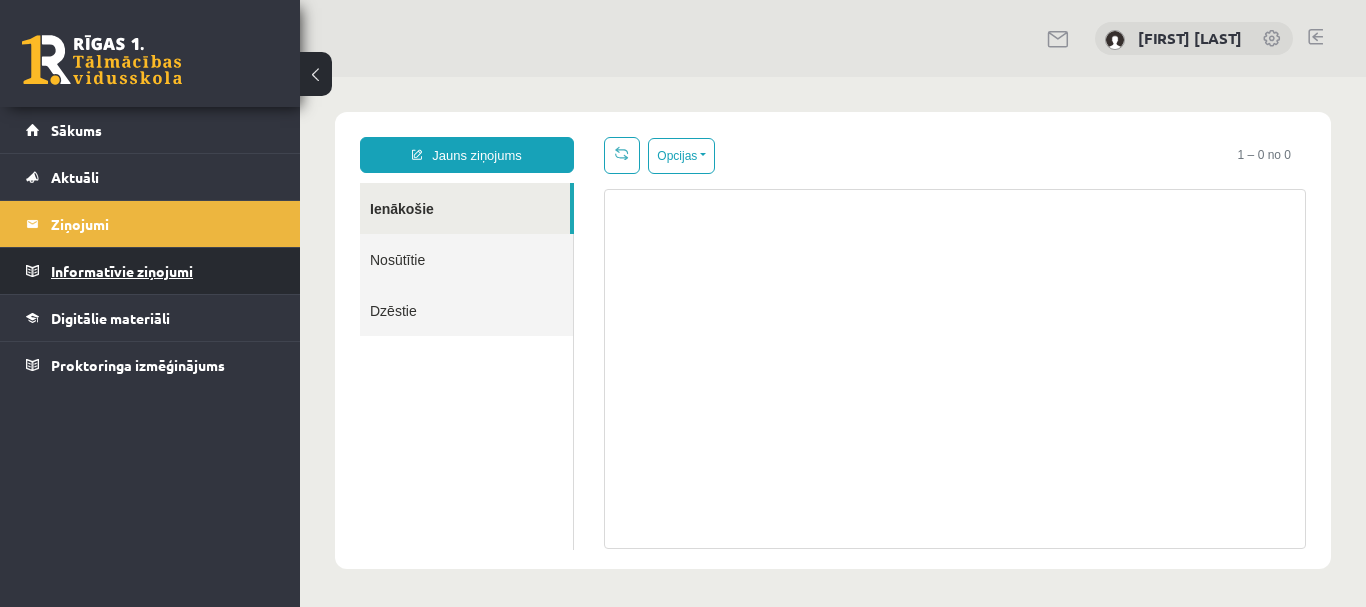 click on "Informatīvie ziņojumi
0" at bounding box center (163, 271) 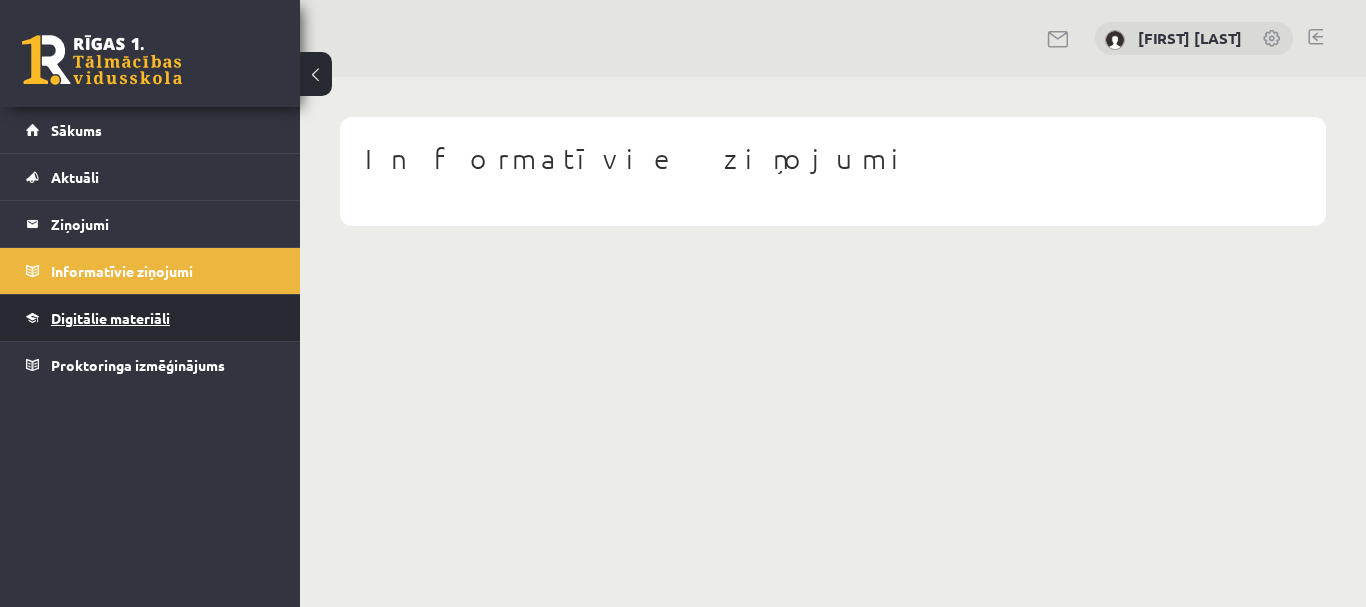 click on "Digitālie materiāli" at bounding box center (110, 318) 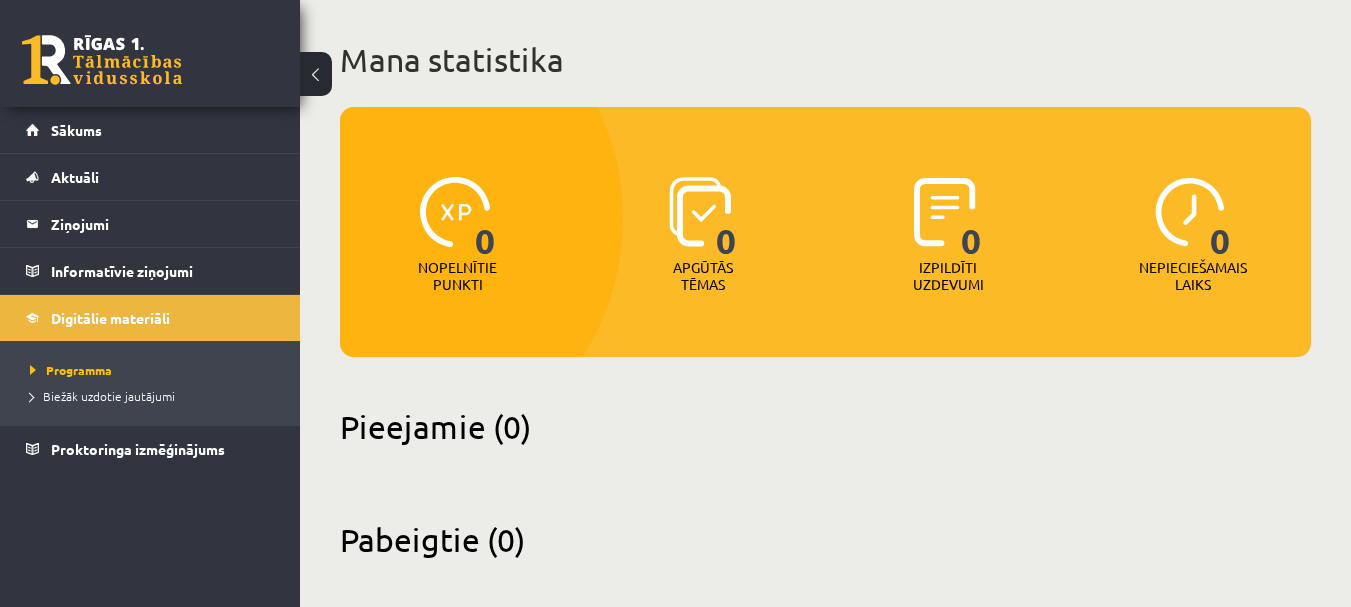 scroll, scrollTop: 116, scrollLeft: 0, axis: vertical 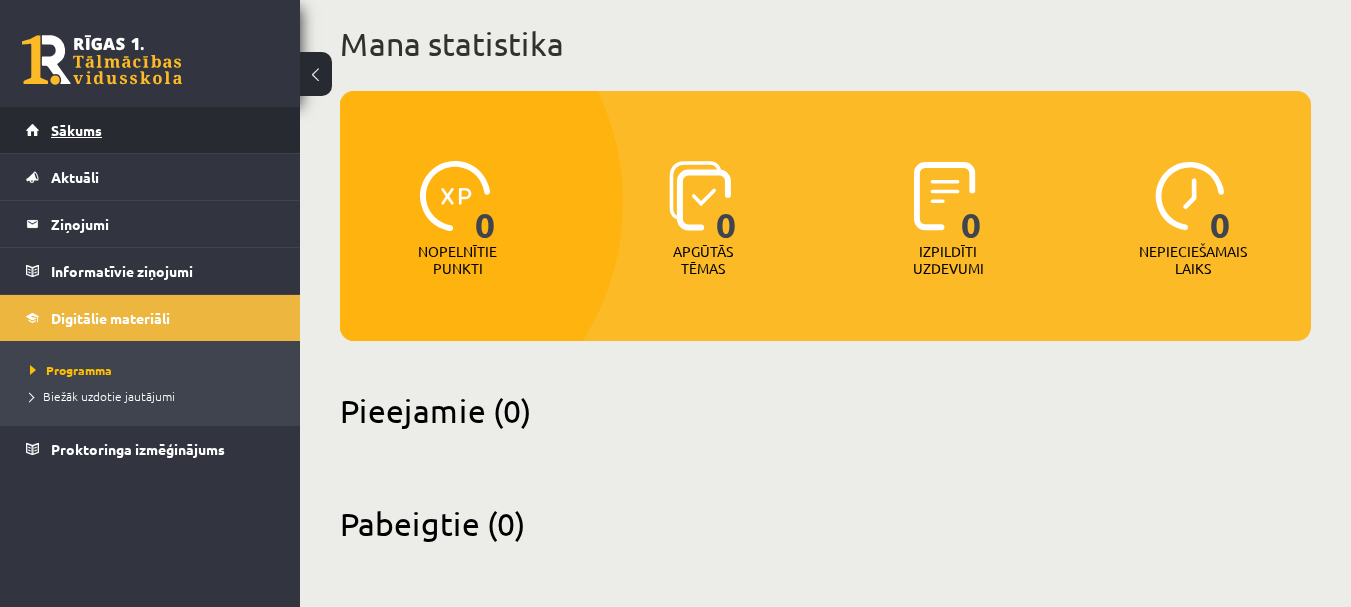 click on "Sākums" at bounding box center (76, 130) 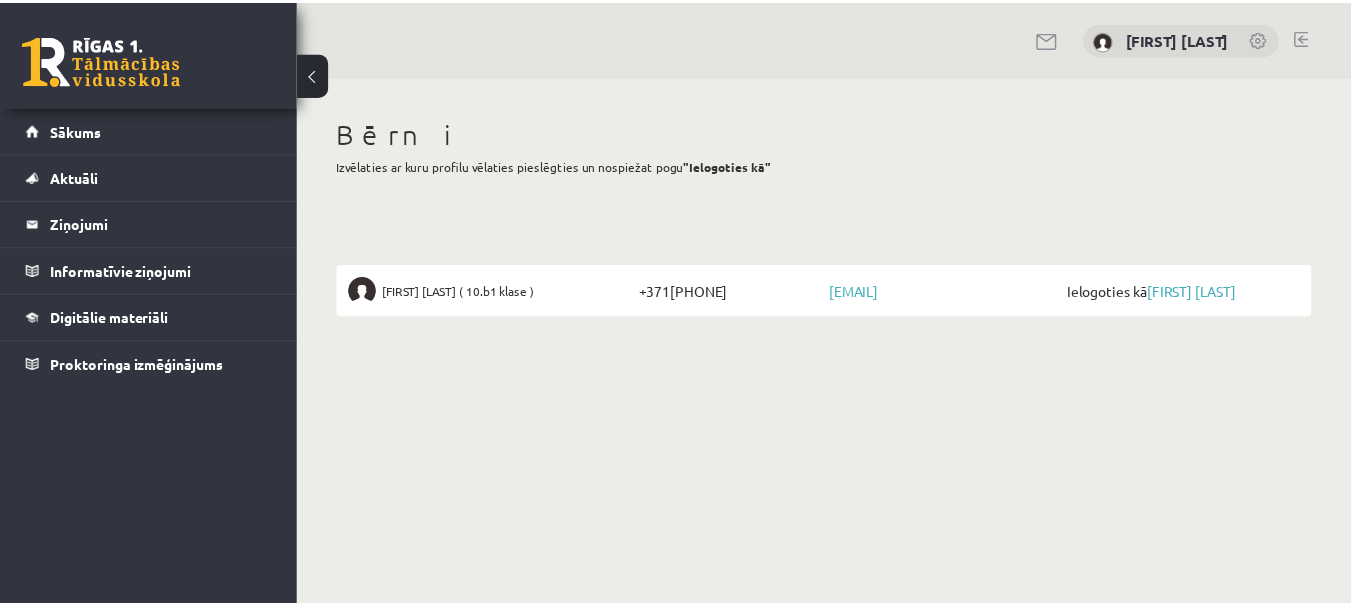 scroll, scrollTop: 0, scrollLeft: 0, axis: both 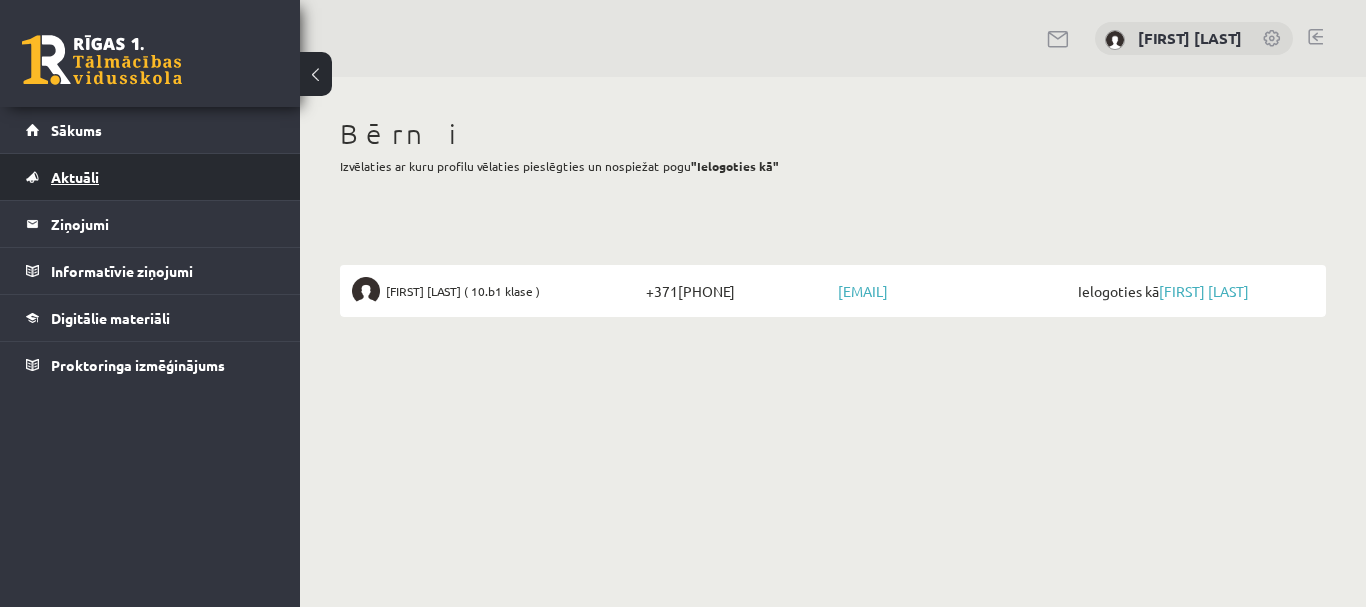 click on "Aktuāli" at bounding box center [150, 177] 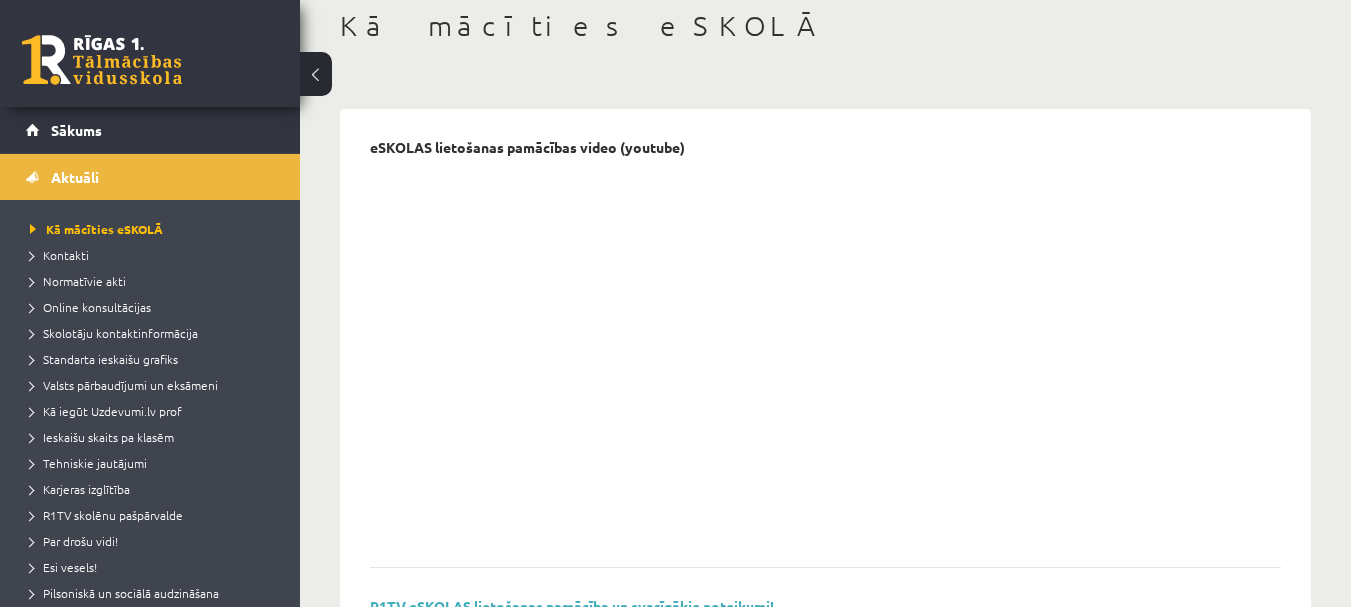 scroll, scrollTop: 0, scrollLeft: 0, axis: both 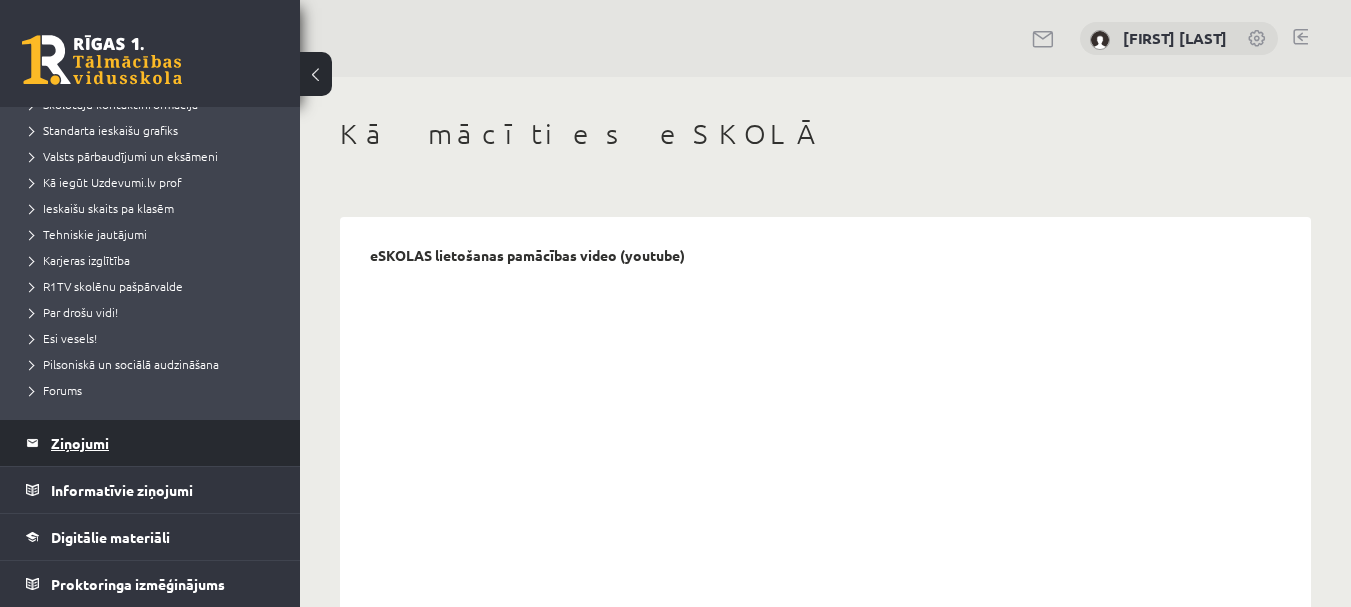 click on "Ziņojumi
0" at bounding box center [163, 443] 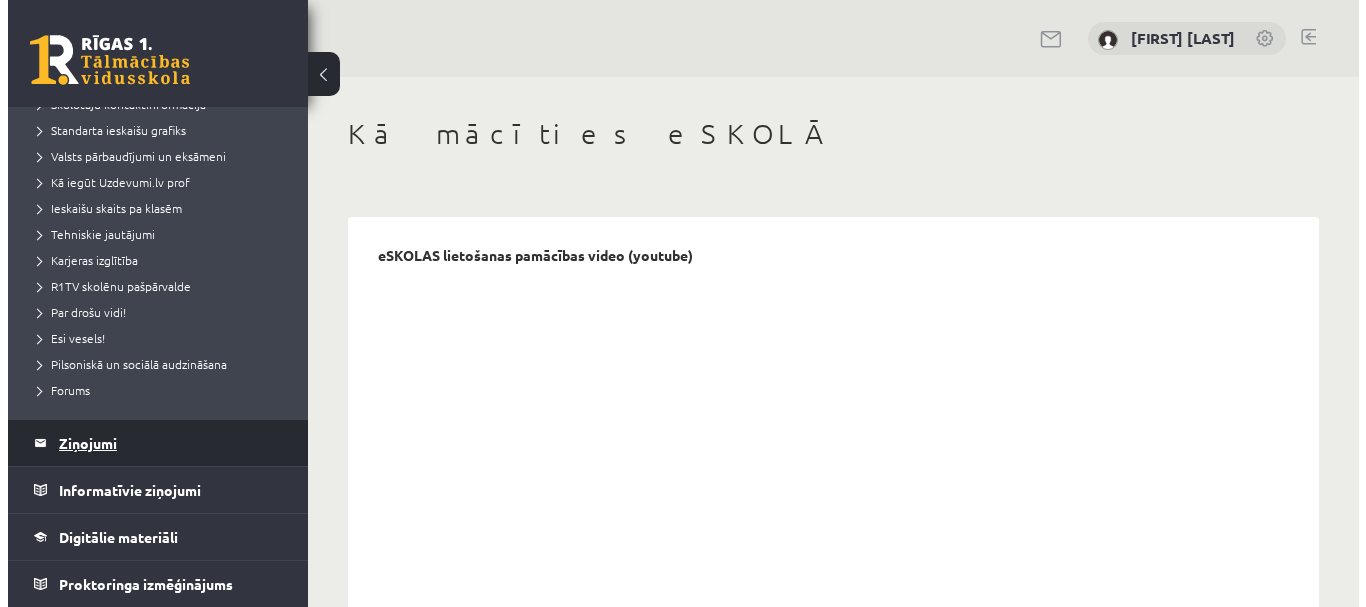 scroll, scrollTop: 0, scrollLeft: 0, axis: both 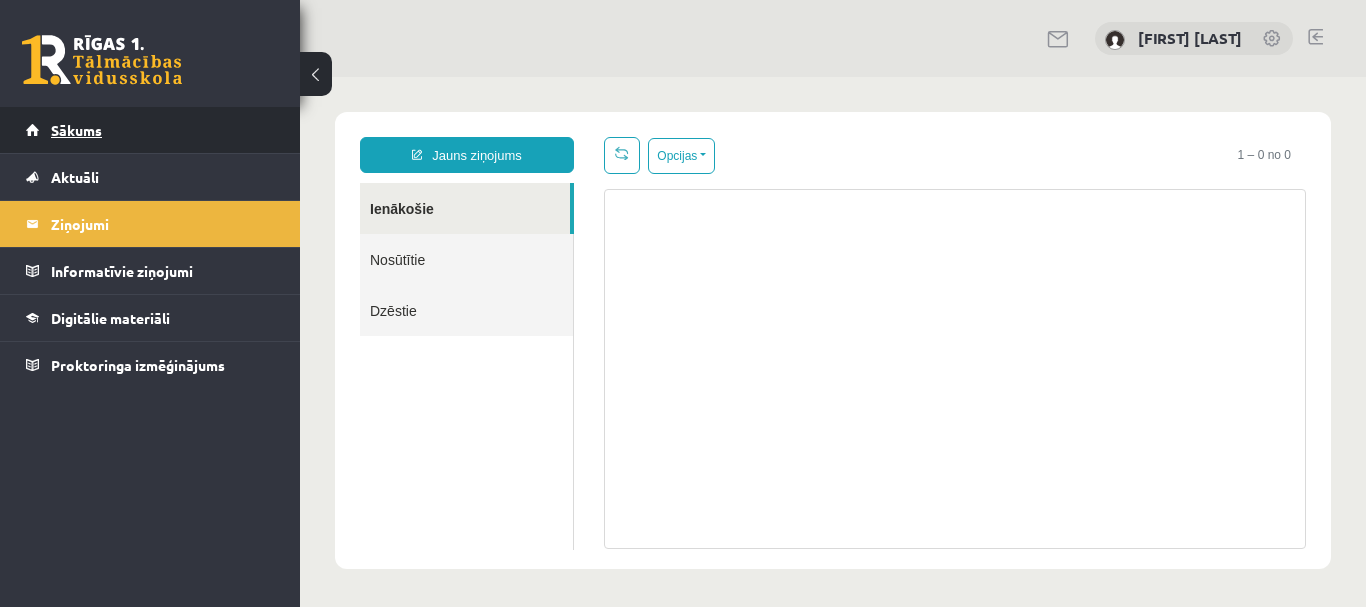 click on "Sākums" at bounding box center [76, 130] 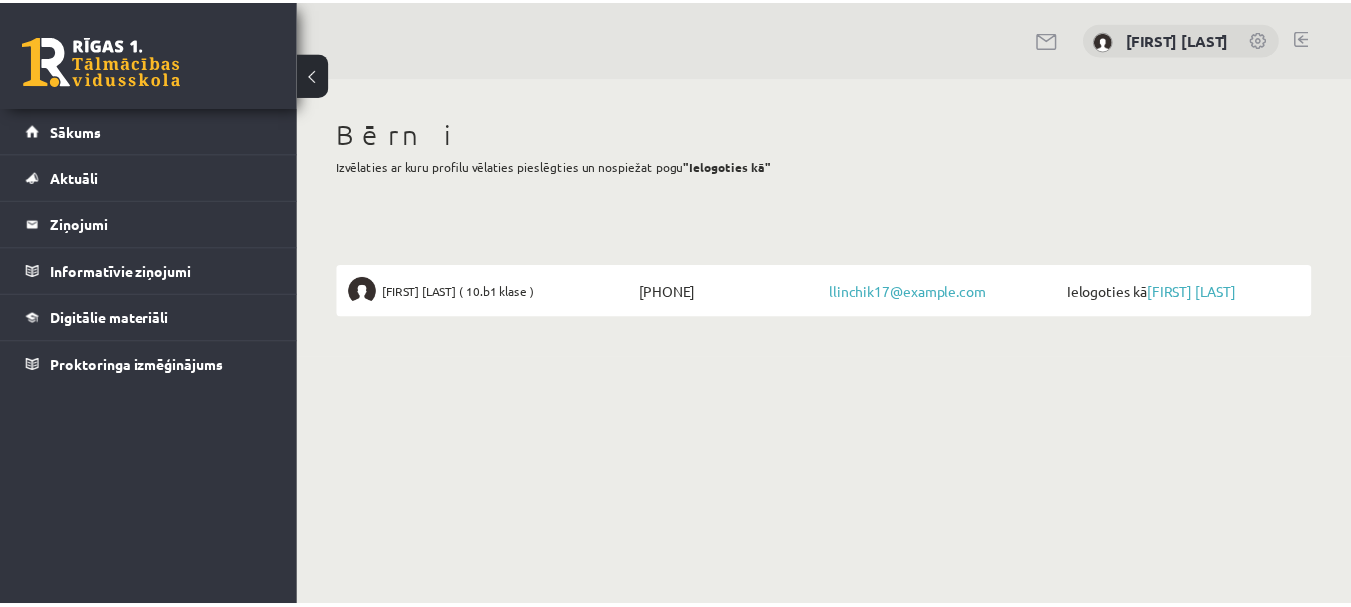 scroll, scrollTop: 0, scrollLeft: 0, axis: both 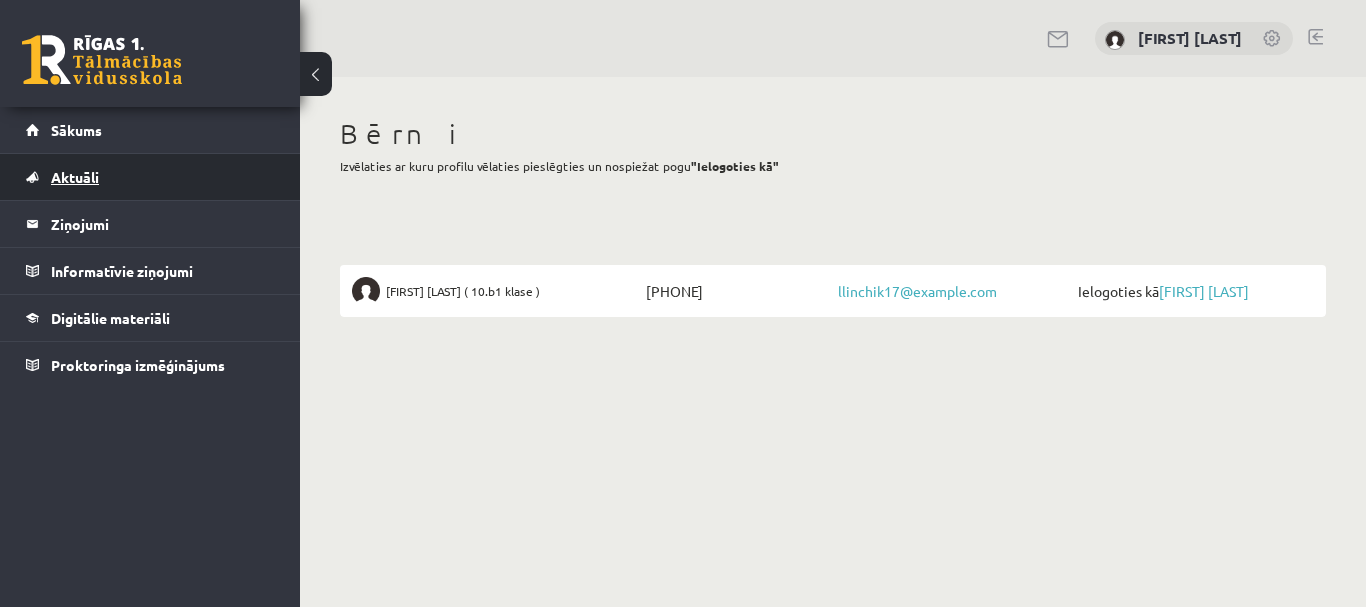 click on "Aktuāli" at bounding box center [150, 177] 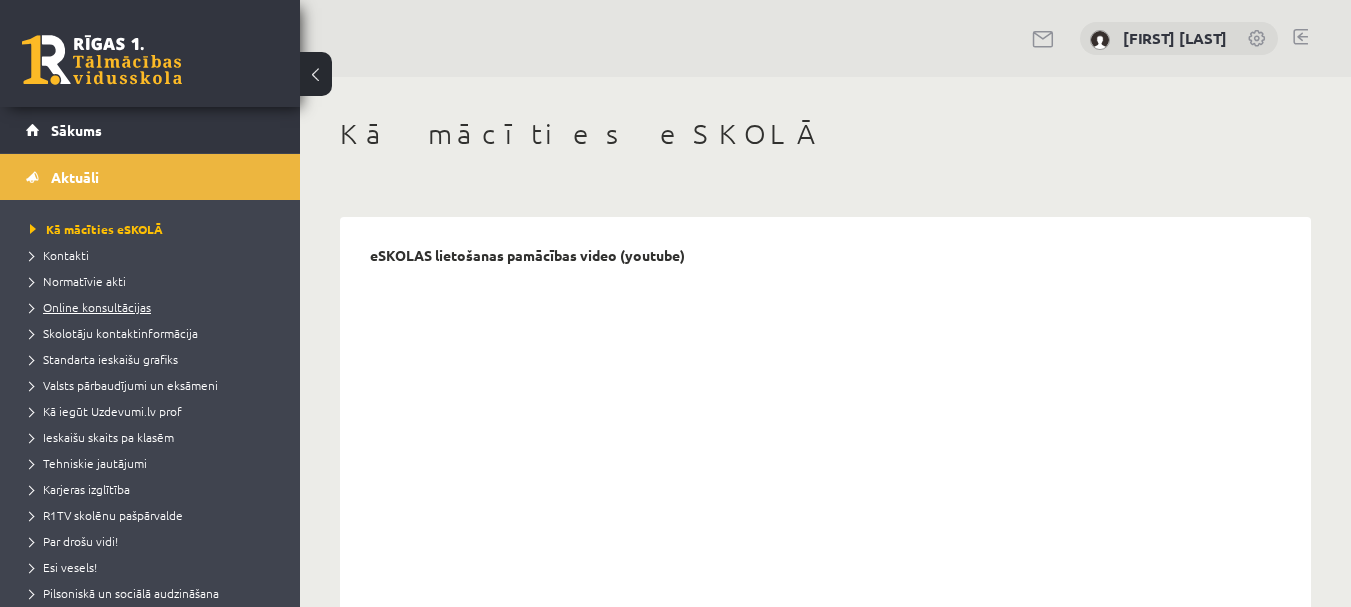 click on "Online konsultācijas" at bounding box center (90, 307) 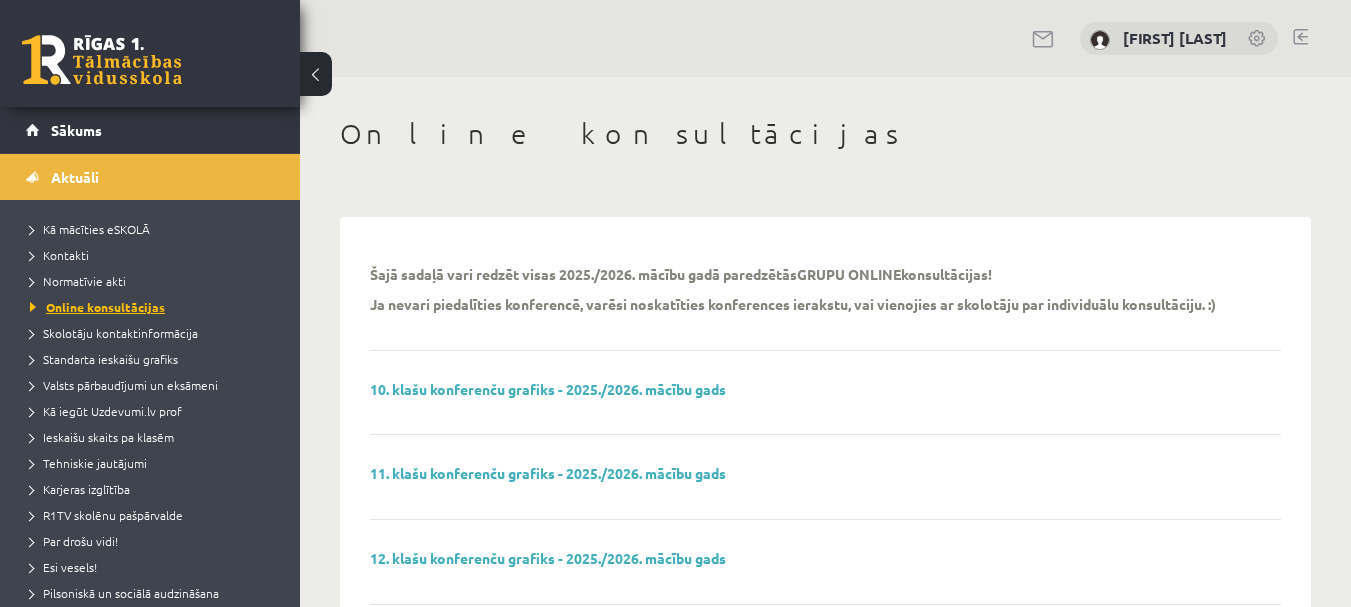scroll, scrollTop: 100, scrollLeft: 0, axis: vertical 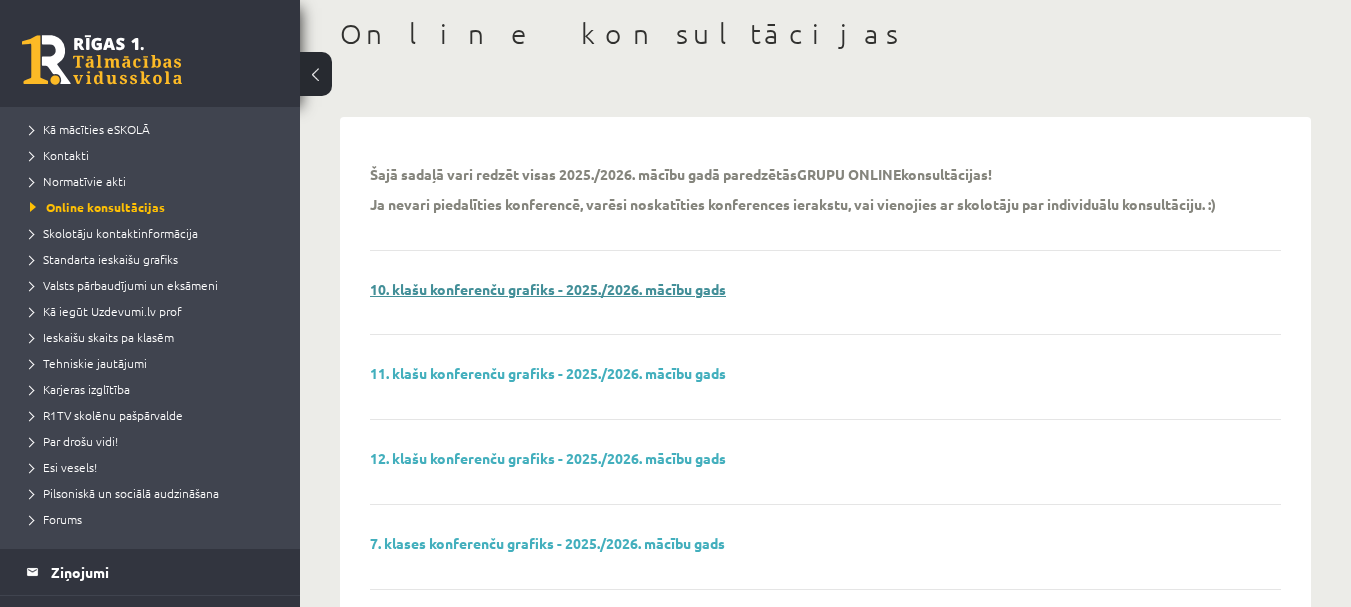 click on "10. klašu konferenču grafiks - 2025./2026. mācību gads" at bounding box center [548, 289] 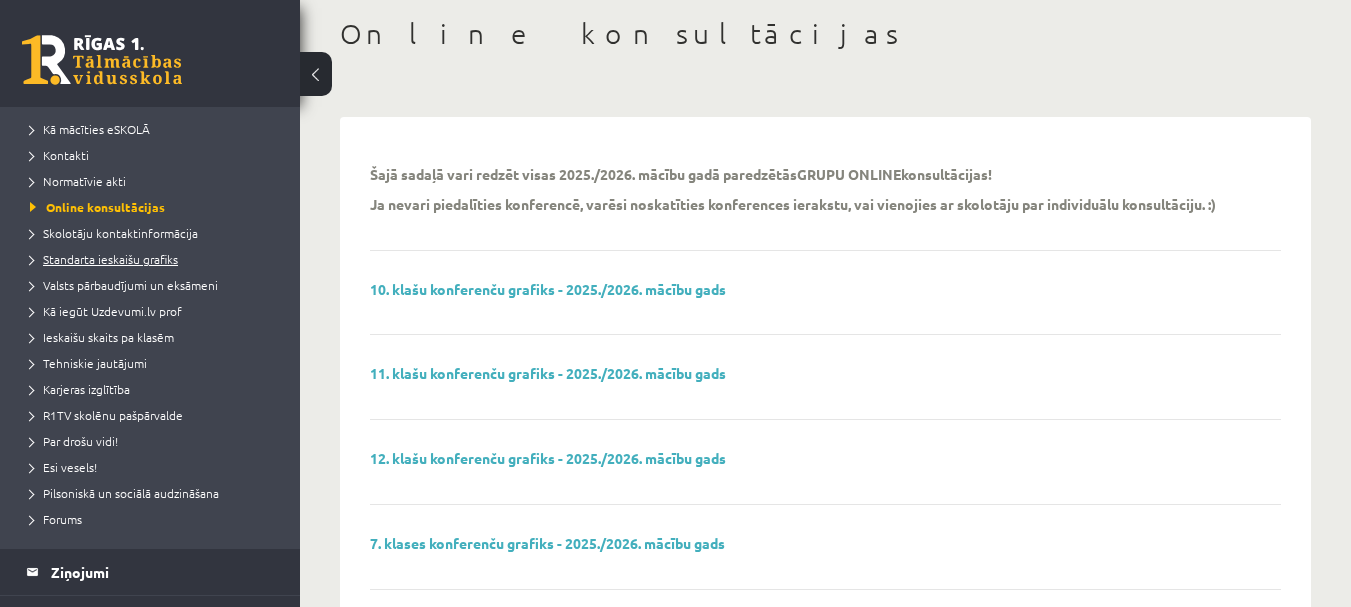 click on "Standarta ieskaišu grafiks" at bounding box center (104, 259) 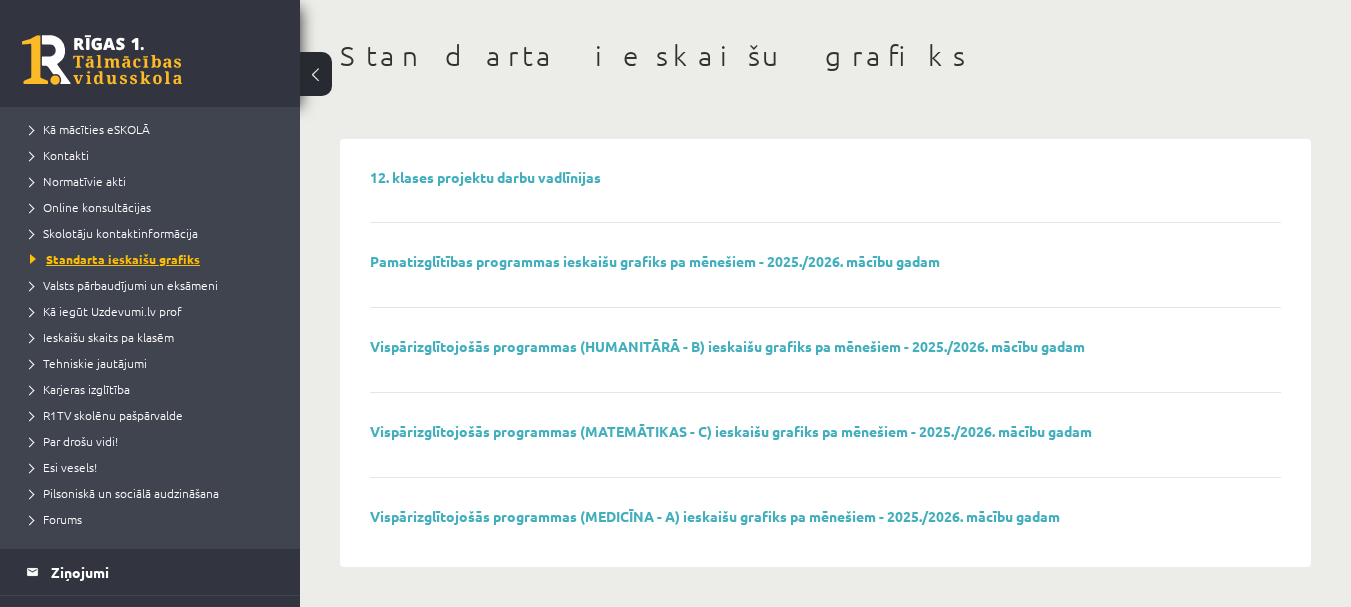 scroll, scrollTop: 78, scrollLeft: 0, axis: vertical 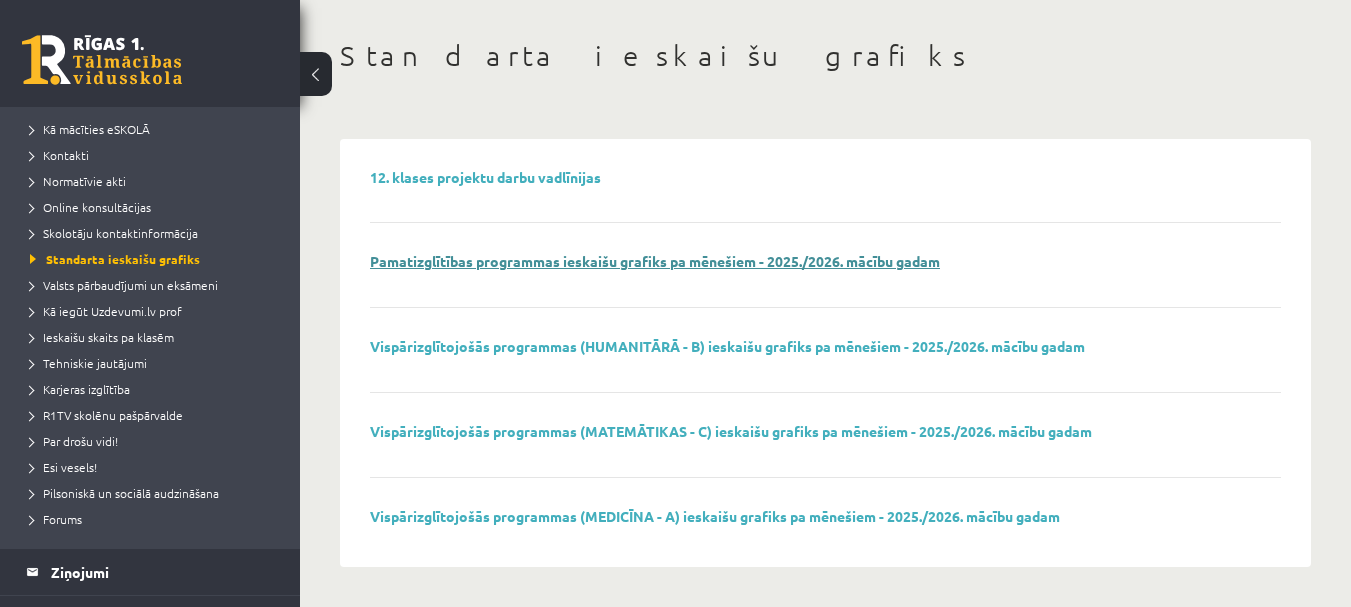 click on "Pamatizglītības programmas ieskaišu grafiks pa mēnešiem - 2025./2026. mācību gadam" at bounding box center (655, 261) 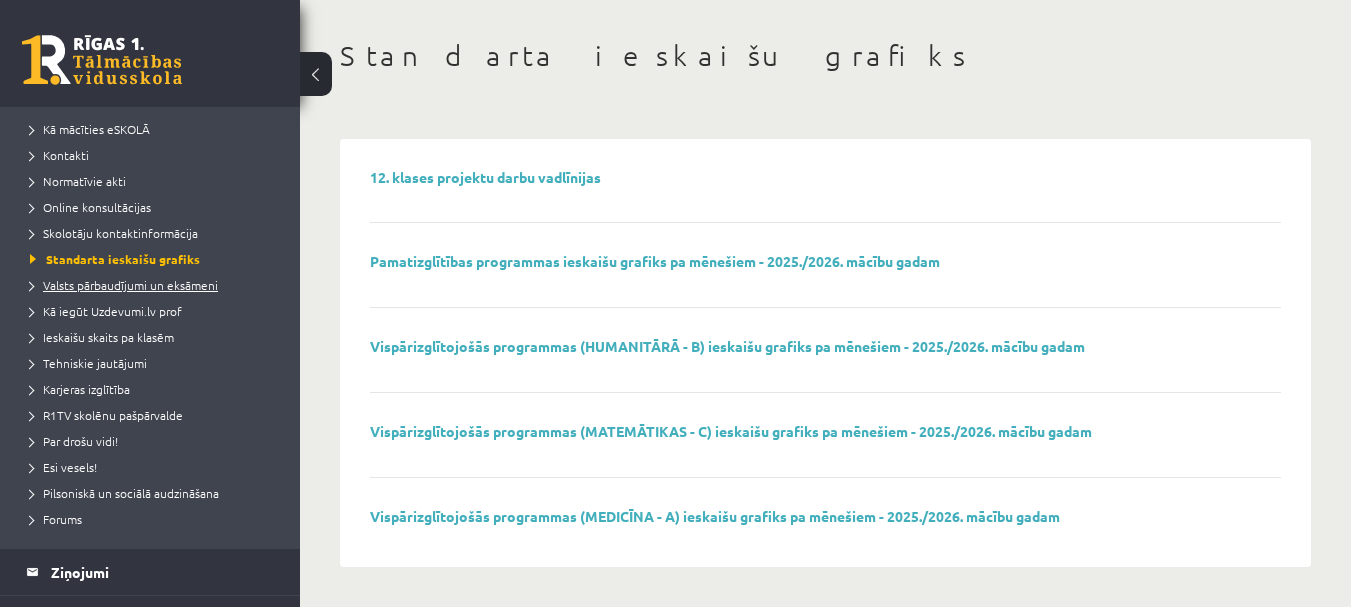 click on "Valsts pārbaudījumi un eksāmeni" at bounding box center (155, 285) 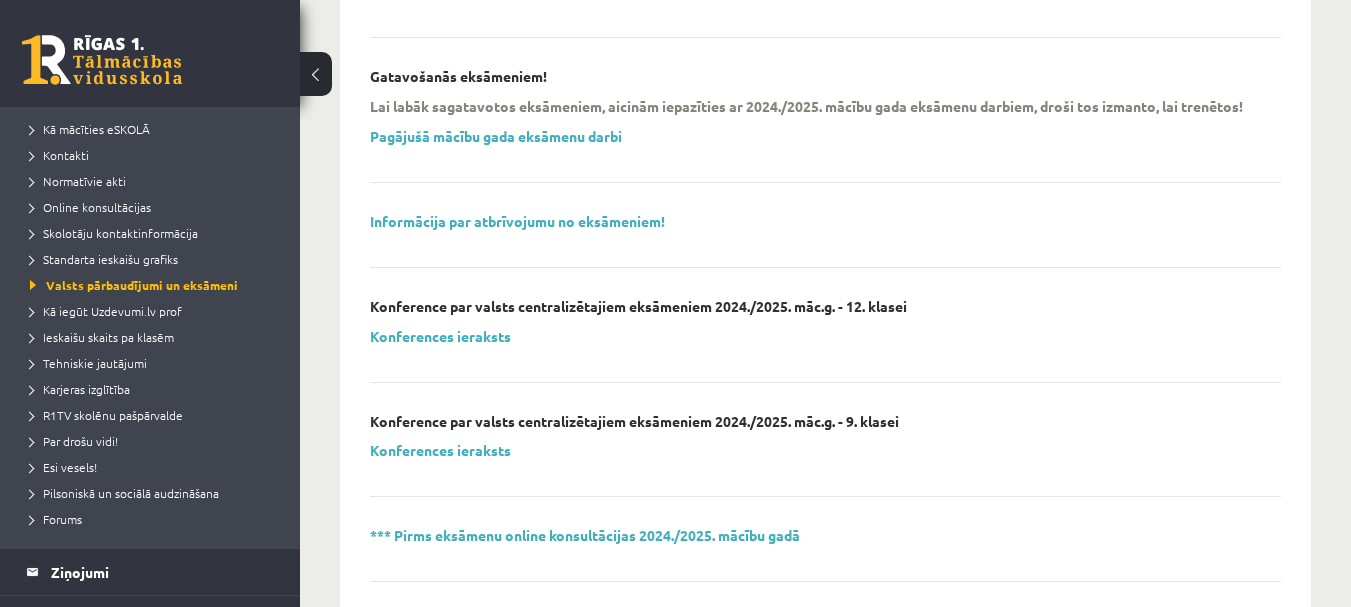 scroll, scrollTop: 378, scrollLeft: 0, axis: vertical 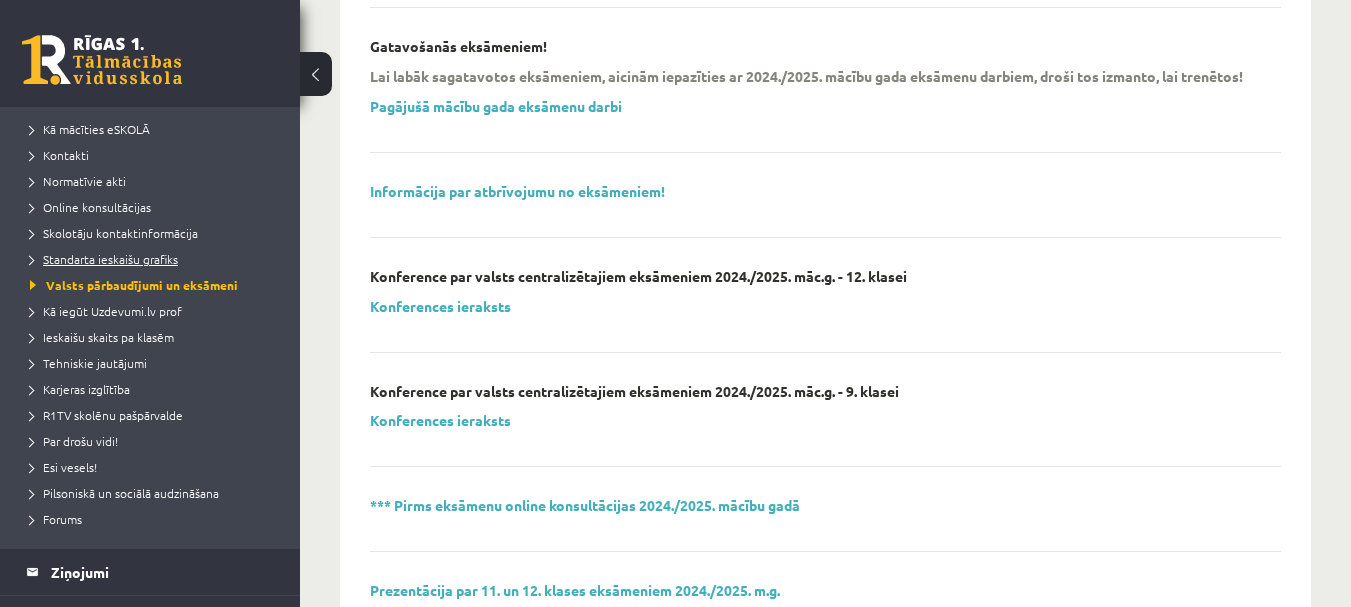 click on "Standarta ieskaišu grafiks" at bounding box center [104, 259] 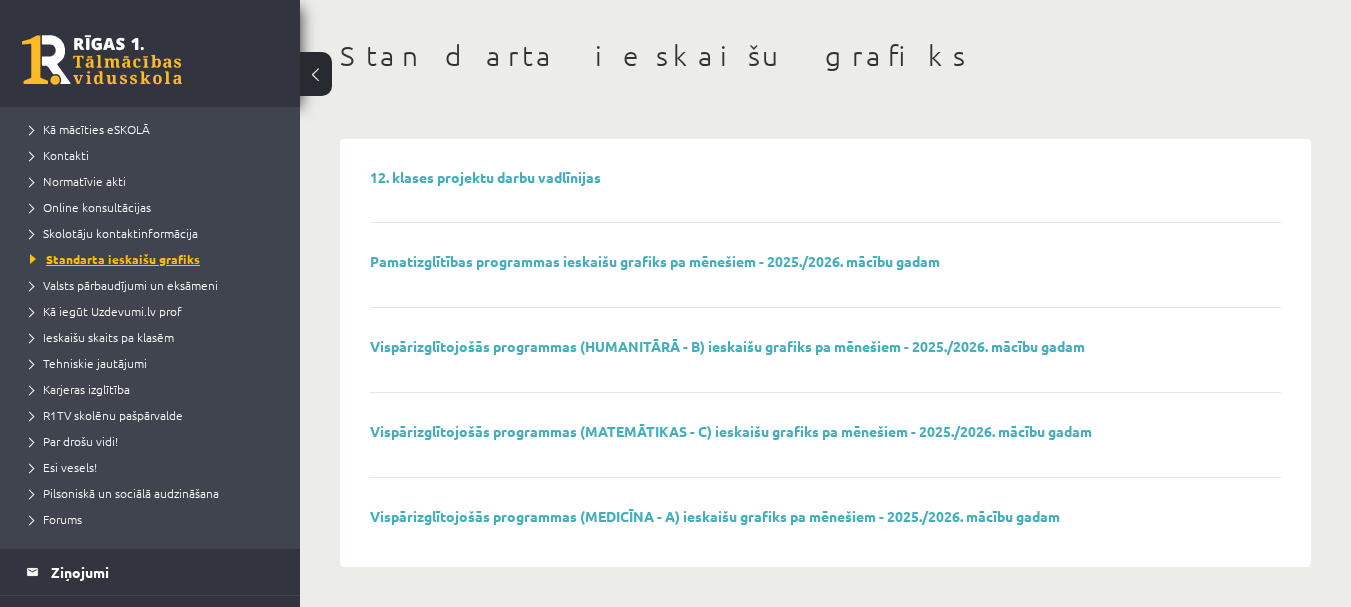 scroll, scrollTop: 78, scrollLeft: 0, axis: vertical 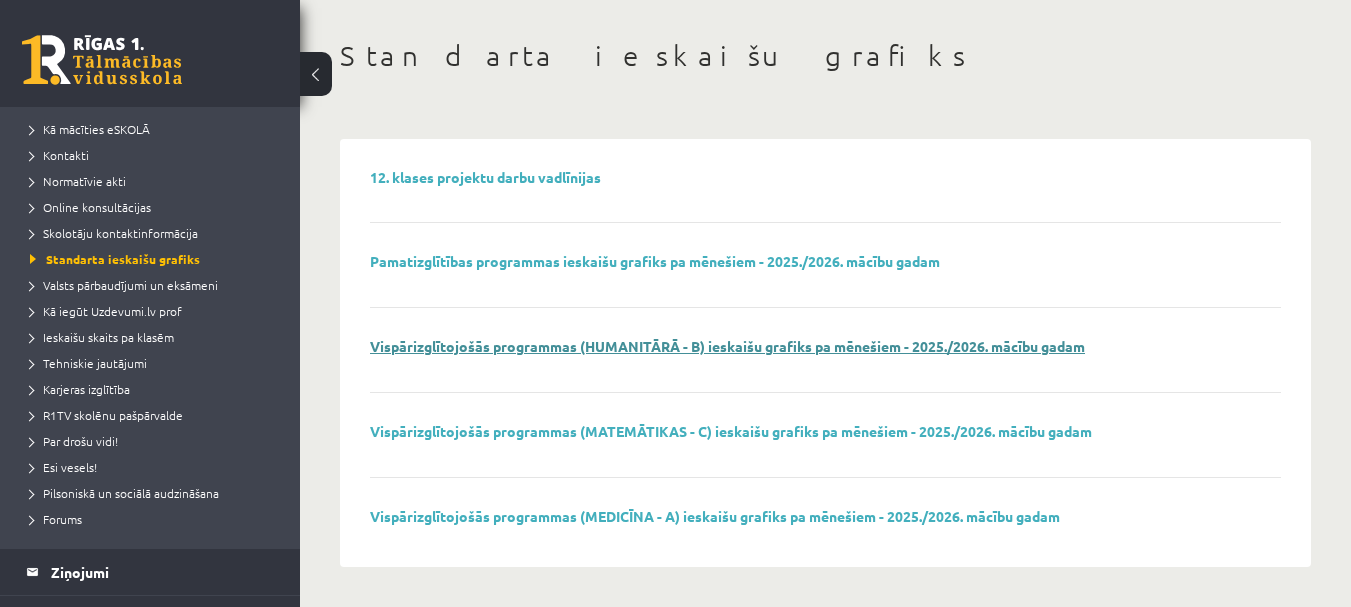 click on "Vispārizglītojošās programmas (HUMANITĀRĀ - B) ieskaišu grafiks pa mēnešiem - 2025./2026. mācību gadam" at bounding box center (727, 346) 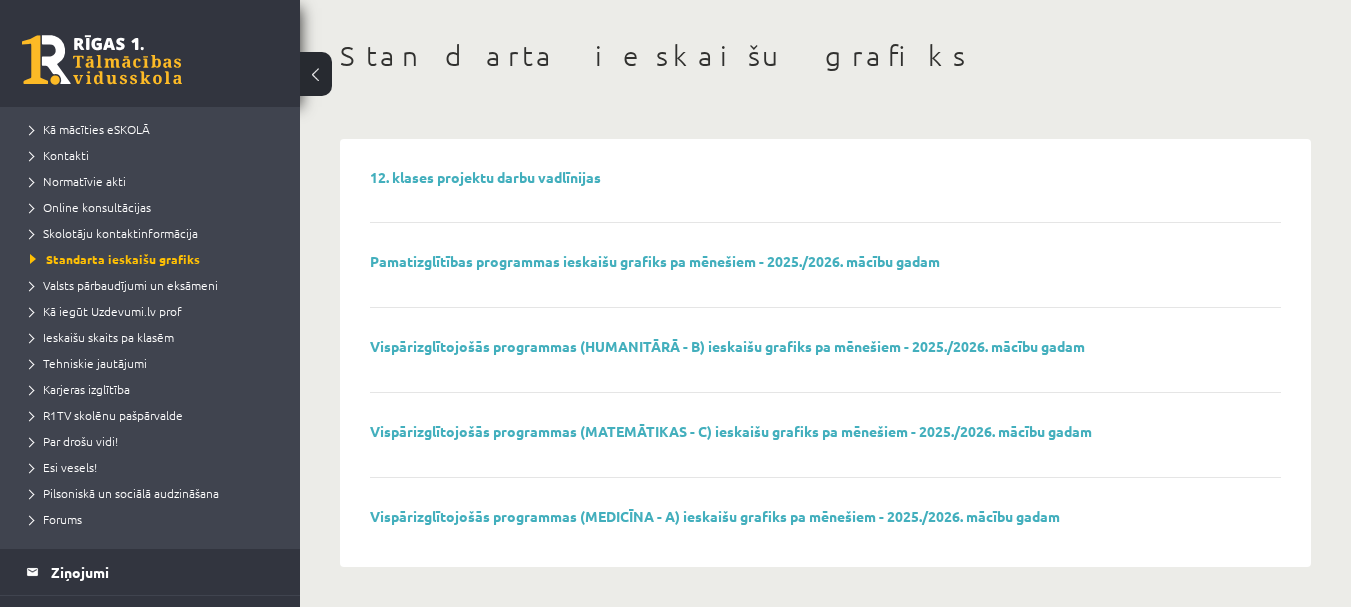 click on "Online konsultācijas" at bounding box center (155, 207) 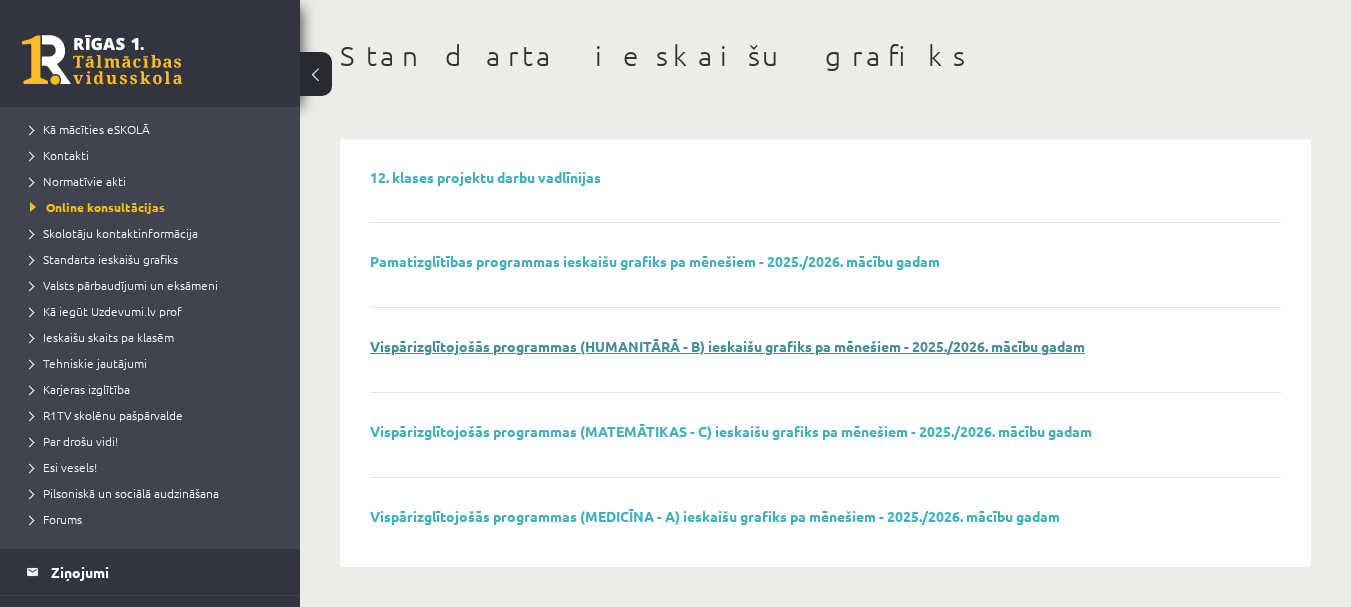 click on "Vispārizglītojošās programmas (HUMANITĀRĀ - B) ieskaišu grafiks pa mēnešiem - 2025./2026. mācību gadam" at bounding box center [727, 346] 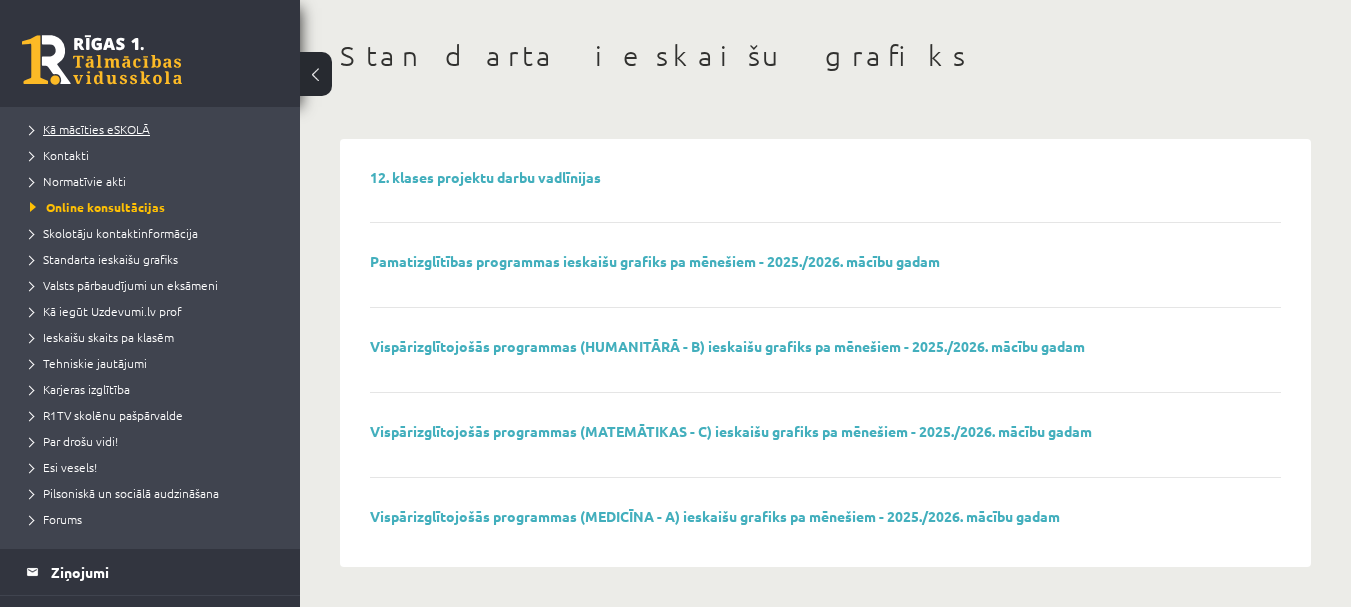click on "Kā mācīties eSKOLĀ" at bounding box center (90, 129) 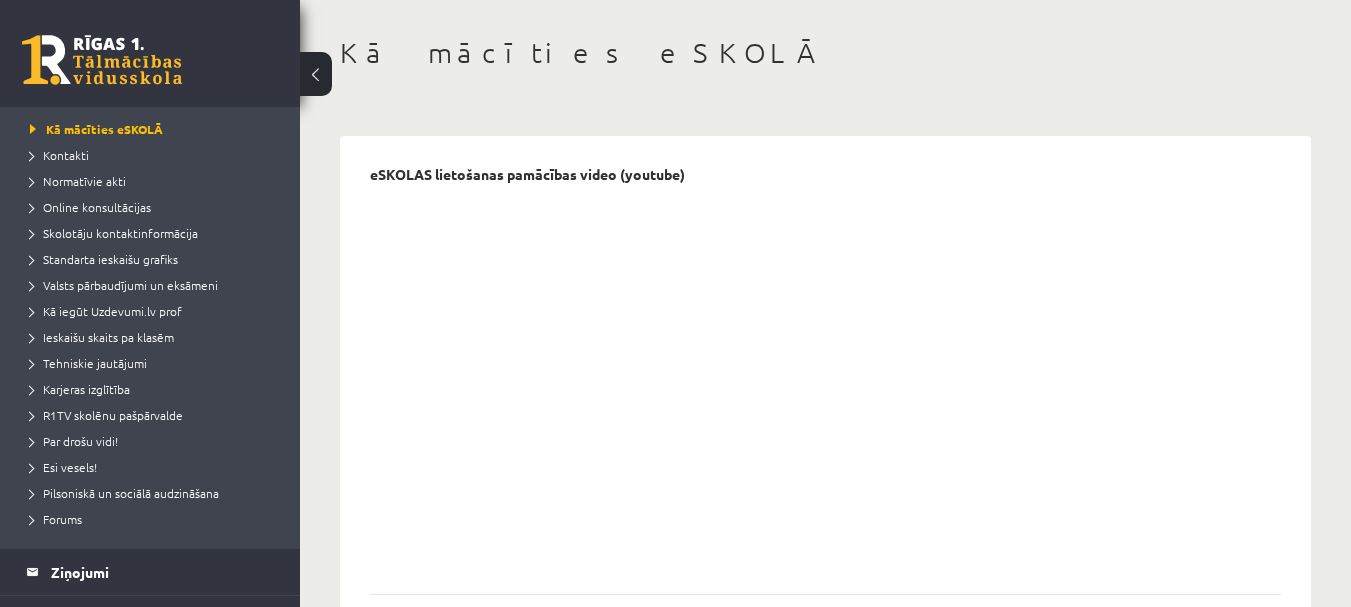 scroll, scrollTop: 78, scrollLeft: 0, axis: vertical 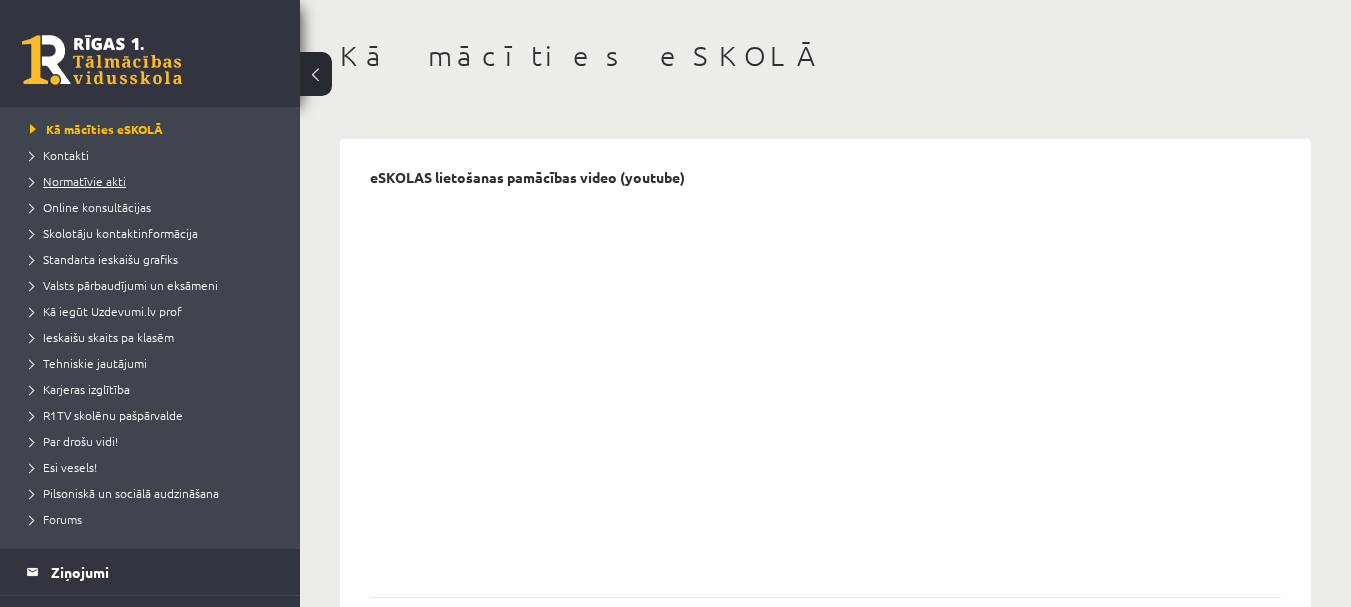 click on "Normatīvie akti" at bounding box center [155, 181] 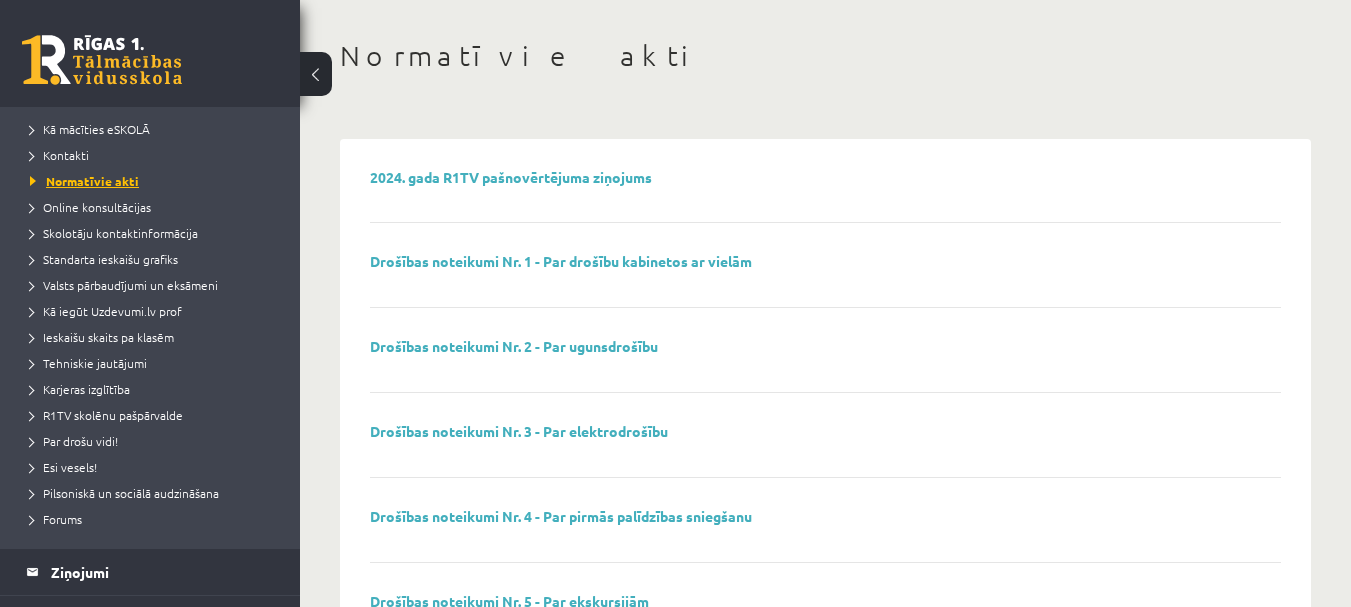 scroll, scrollTop: 200, scrollLeft: 0, axis: vertical 